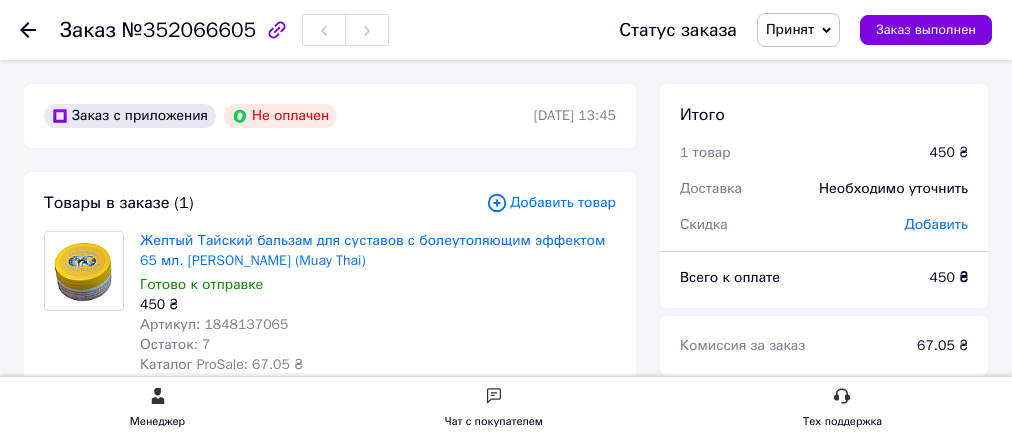 scroll, scrollTop: 56, scrollLeft: 0, axis: vertical 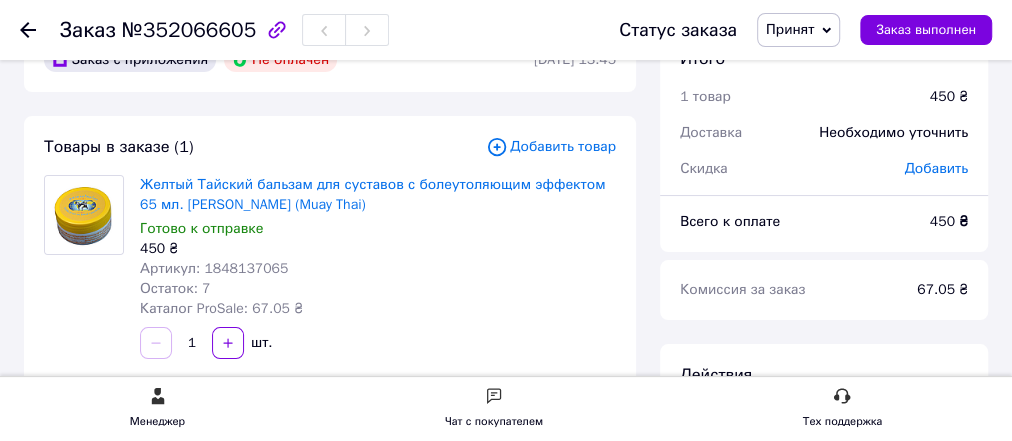 click 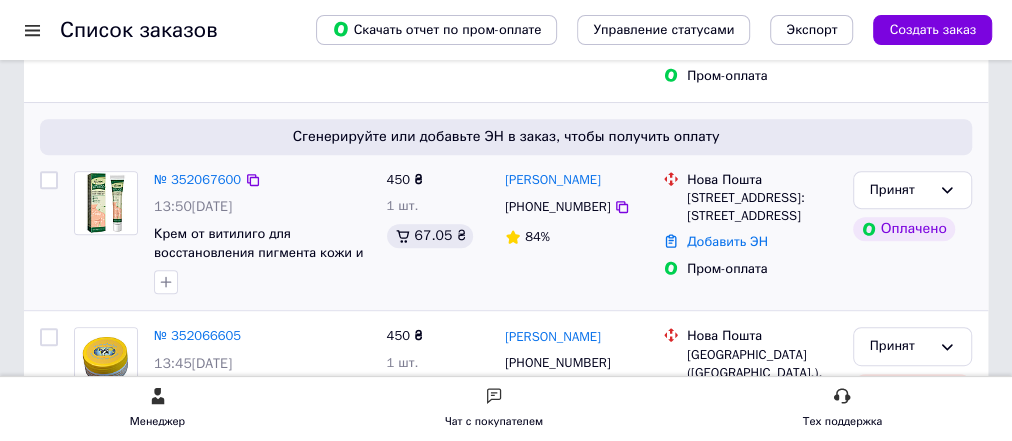 scroll, scrollTop: 400, scrollLeft: 0, axis: vertical 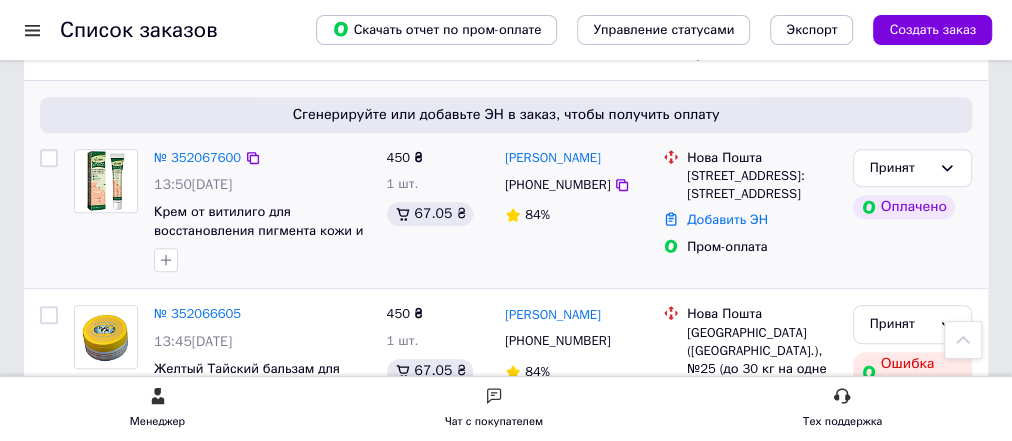 click on "№ 352067600" at bounding box center [197, 158] 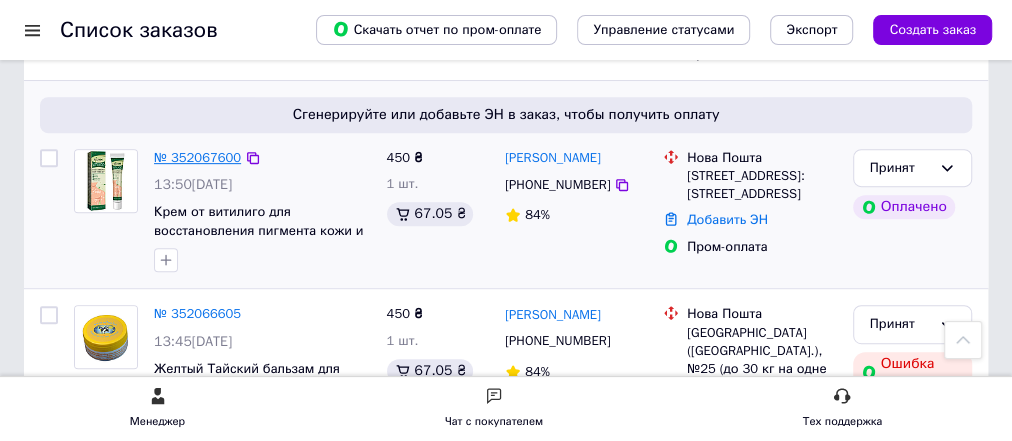 click on "№ 352067600" at bounding box center (197, 157) 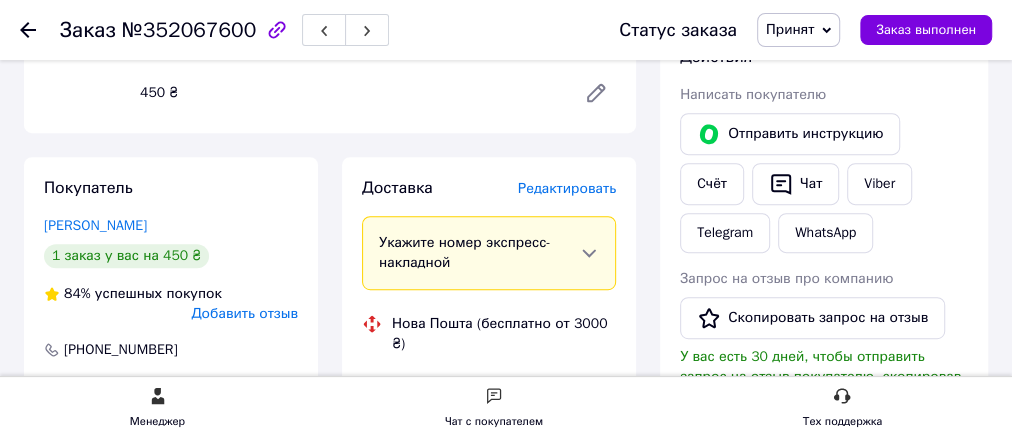 scroll, scrollTop: 666, scrollLeft: 0, axis: vertical 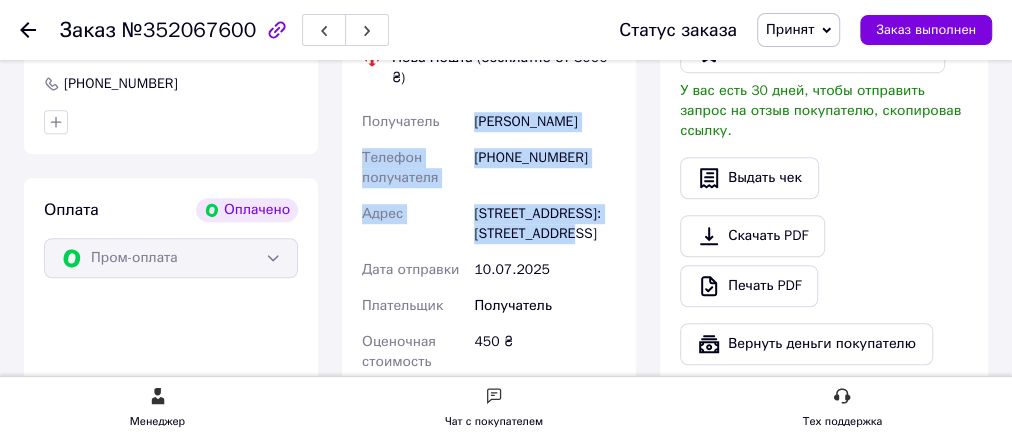 drag, startPoint x: 474, startPoint y: 95, endPoint x: 563, endPoint y: 214, distance: 148.60013 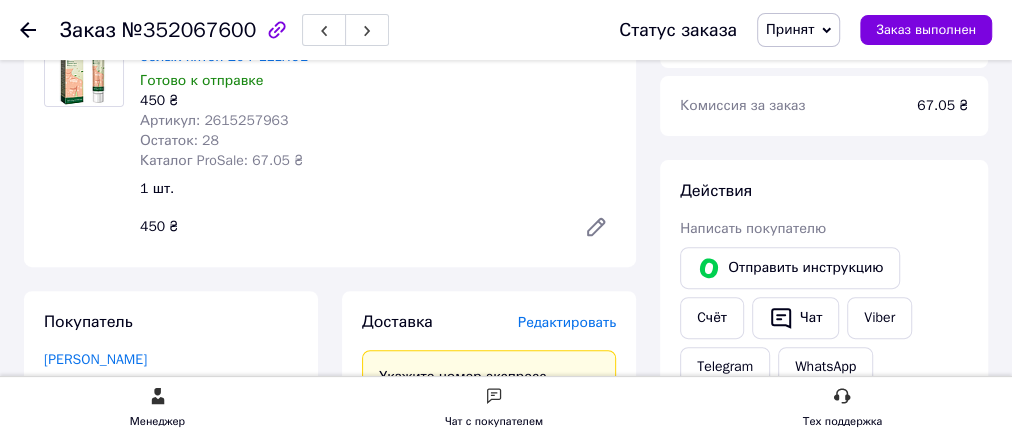 scroll, scrollTop: 0, scrollLeft: 0, axis: both 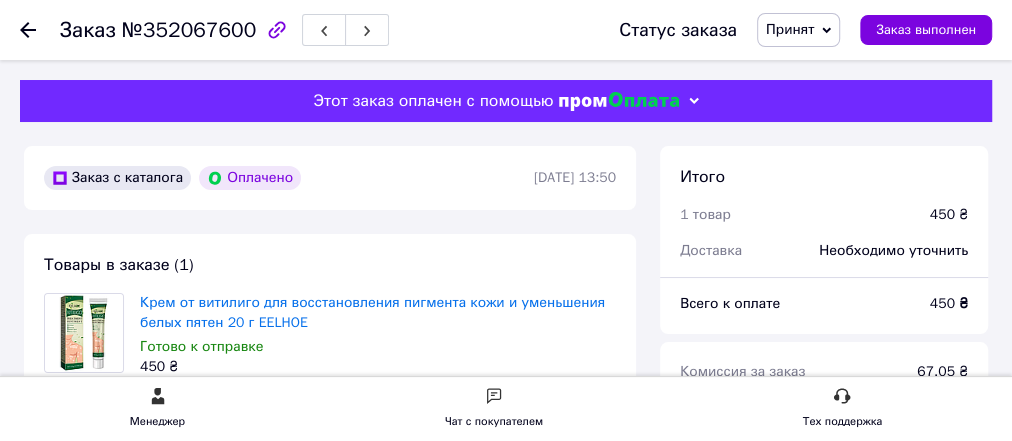click 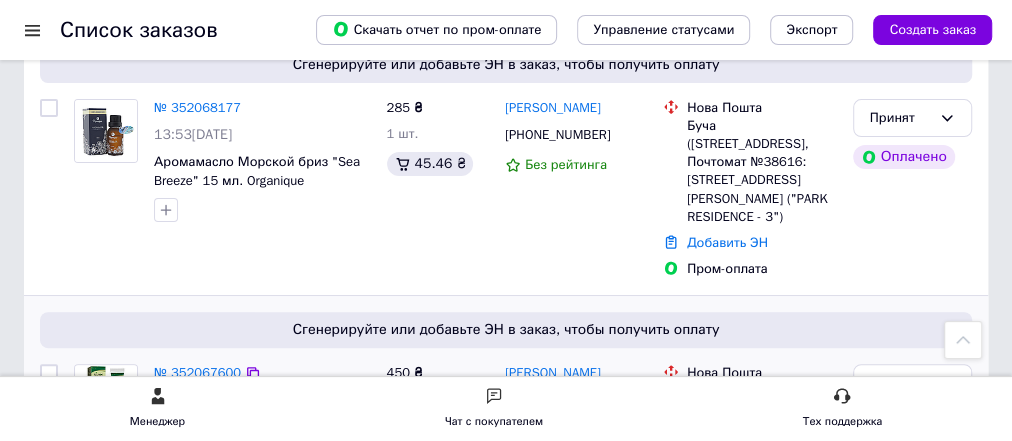 scroll, scrollTop: 133, scrollLeft: 0, axis: vertical 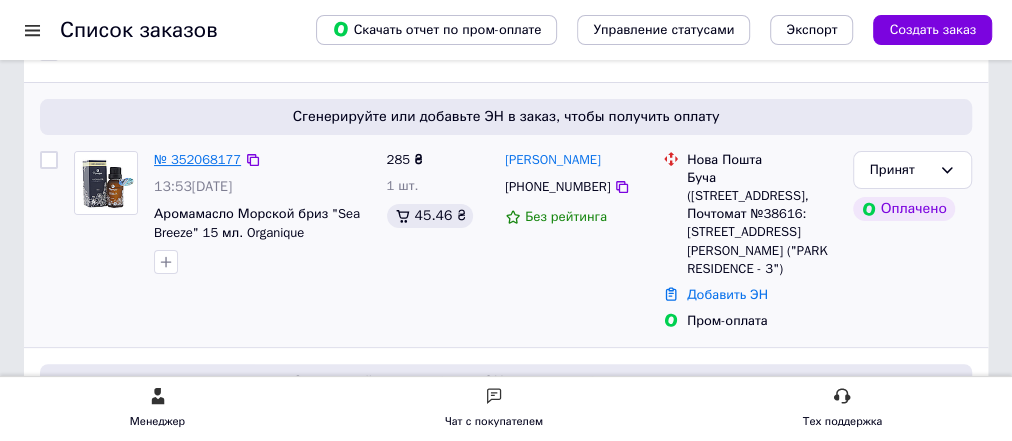 click on "№ 352068177" at bounding box center (197, 159) 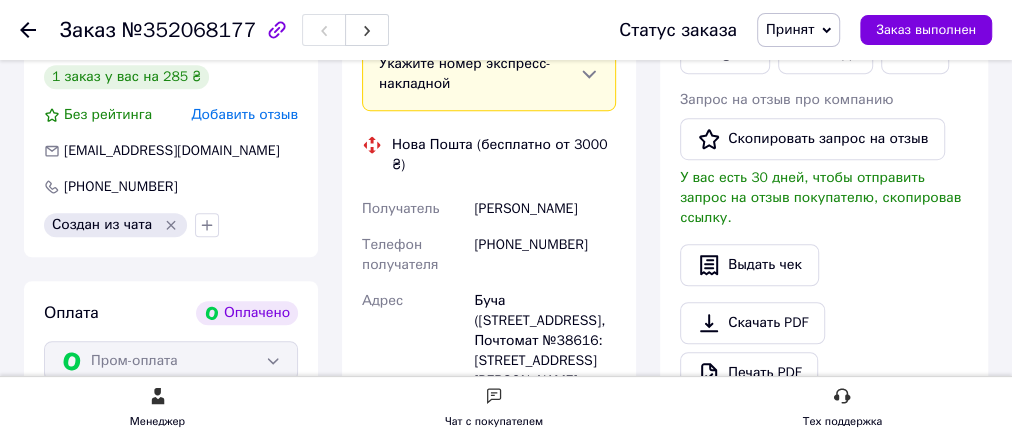 scroll, scrollTop: 666, scrollLeft: 0, axis: vertical 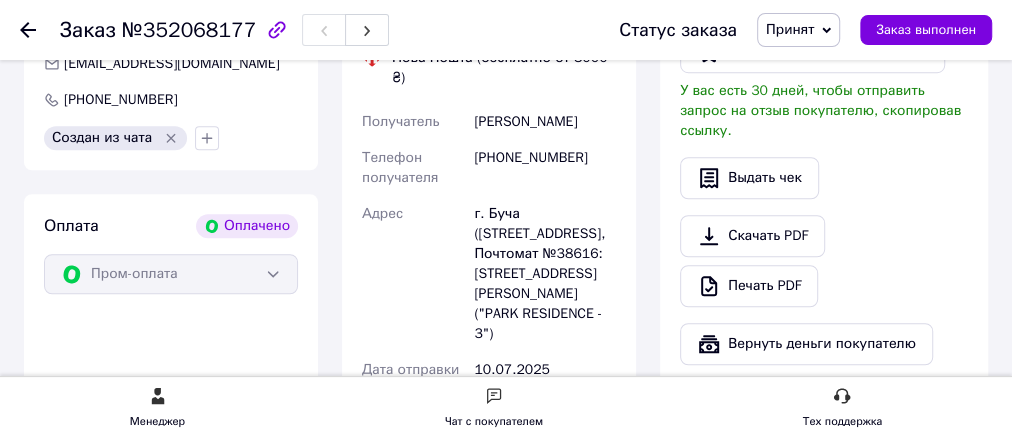 drag, startPoint x: 465, startPoint y: 98, endPoint x: 541, endPoint y: 305, distance: 220.51077 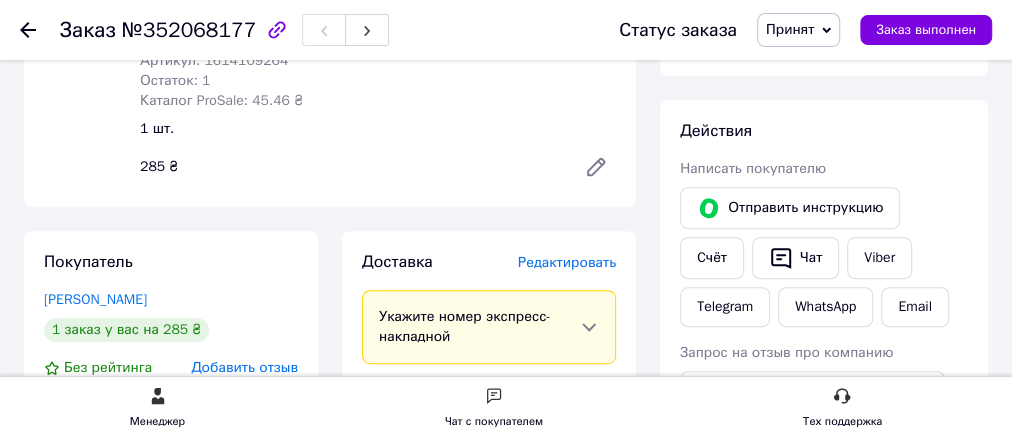 scroll, scrollTop: 266, scrollLeft: 0, axis: vertical 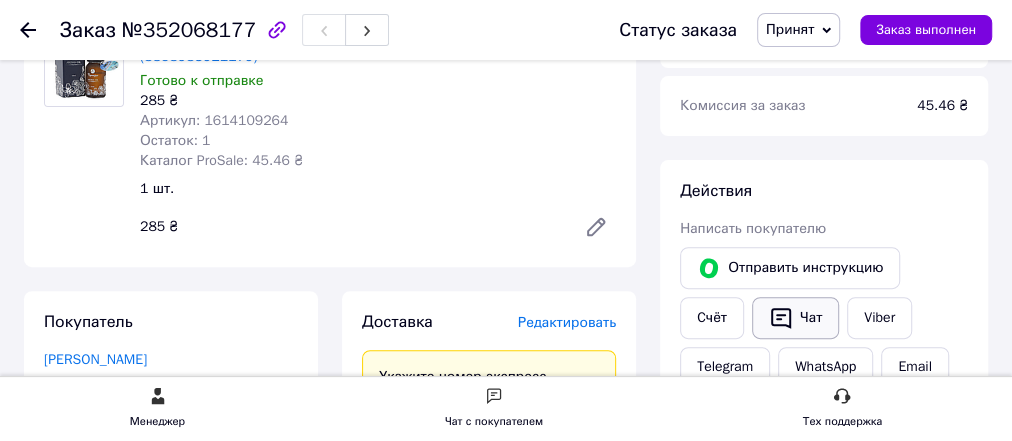 click on "Чат" at bounding box center [795, 318] 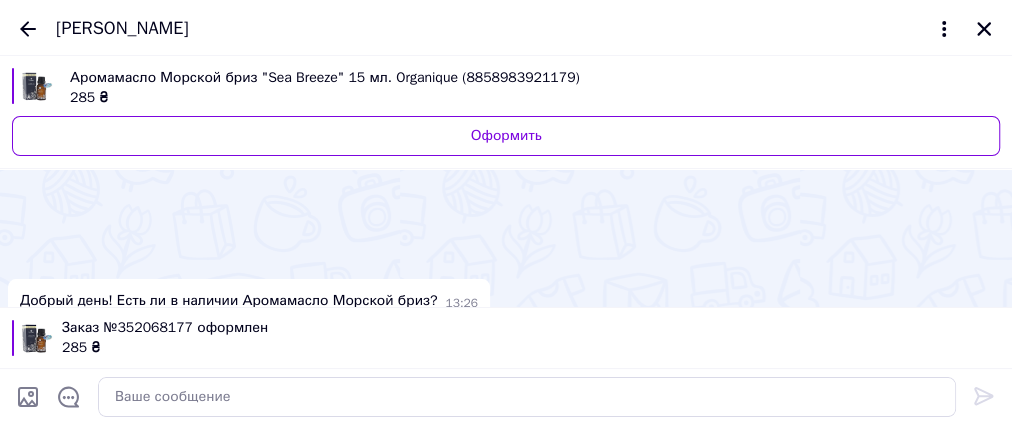 scroll, scrollTop: 77, scrollLeft: 0, axis: vertical 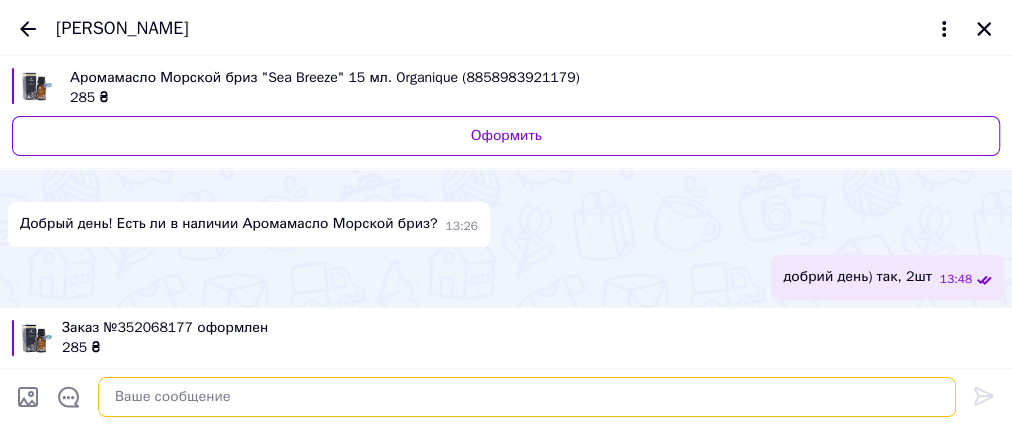 paste on "[PERSON_NAME]
Телефон получателя
[PHONE_NUMBER]
Адрес
г. Буча ([STREET_ADDRESS], Почтомат №38616: [STREET_ADDRESS][PERSON_NAME] ("PARK RESIDENCE - 3")" 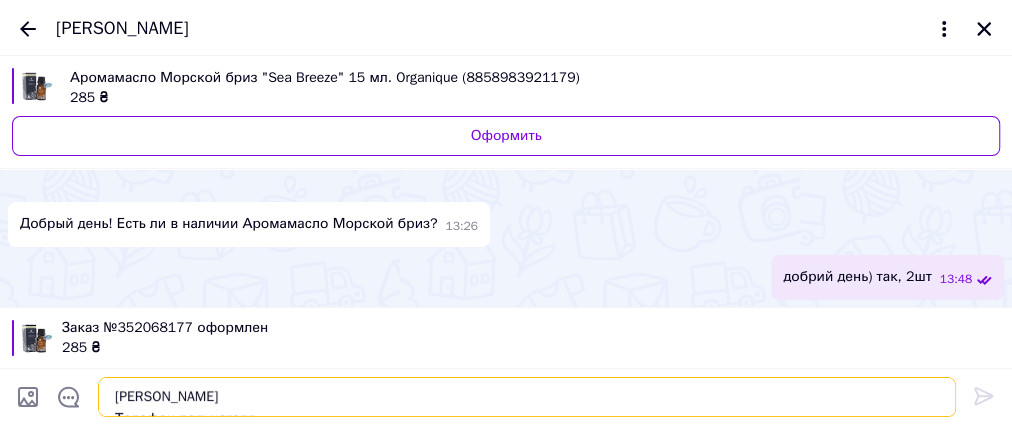 scroll, scrollTop: 79, scrollLeft: 0, axis: vertical 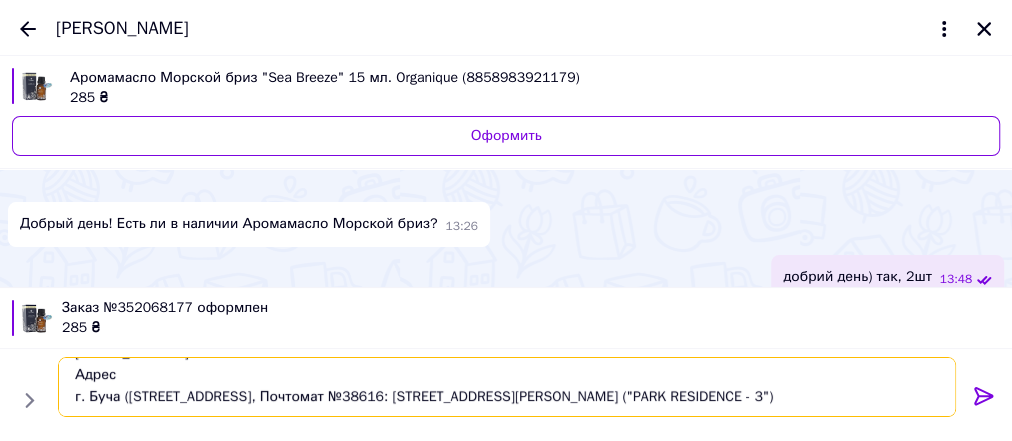 type on "[PERSON_NAME]
Телефон получателя
[PHONE_NUMBER]
Адрес
г. Буча ([STREET_ADDRESS], Почтомат №38616: [STREET_ADDRESS][PERSON_NAME] ("PARK RESIDENCE - 3")" 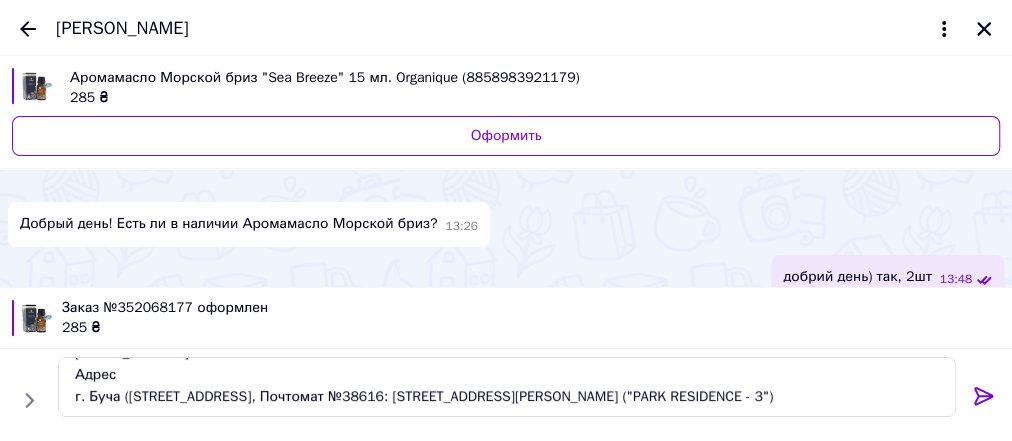 click 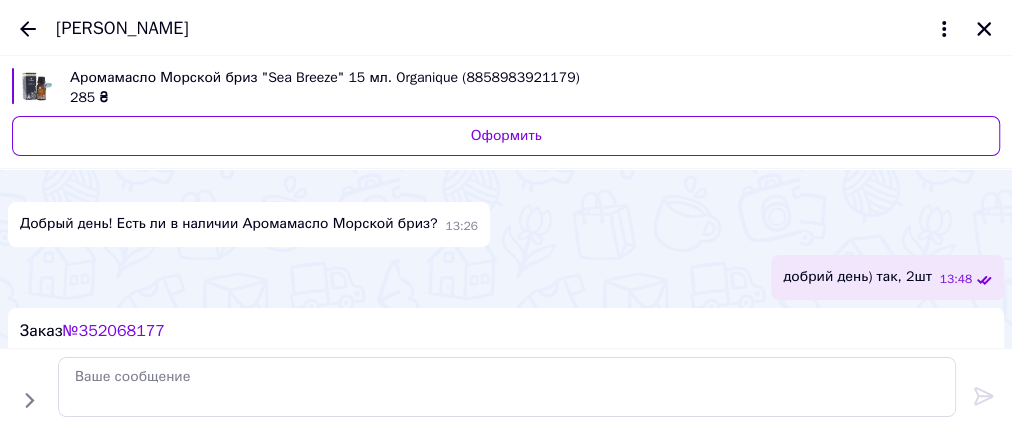 scroll, scrollTop: 0, scrollLeft: 0, axis: both 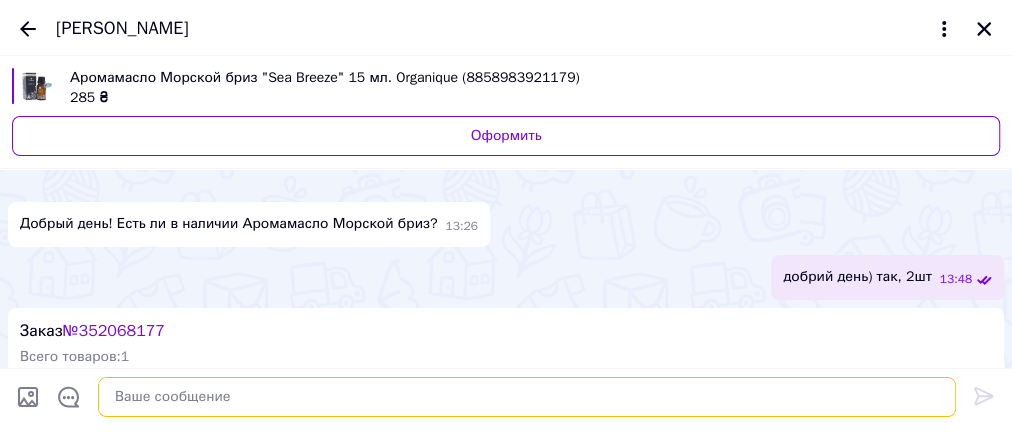 paste on "Дякуємо за замовлення!
Очікуйте номер ТТН в смс повідомленні 💌
Відправка впродовж 1-2 днів.
📍[PERSON_NAME] вашу увагу на те, що посилочка зберігається на пошті 5 днів, , після чого буде автоматично повернена назад. Тож, розраховуйте ваш час, щоб встигнути забрати❤️" 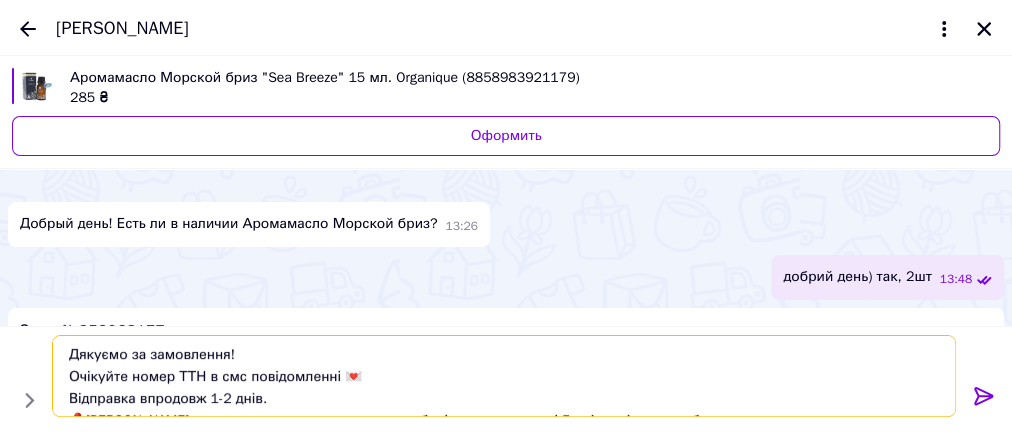 scroll, scrollTop: 35, scrollLeft: 0, axis: vertical 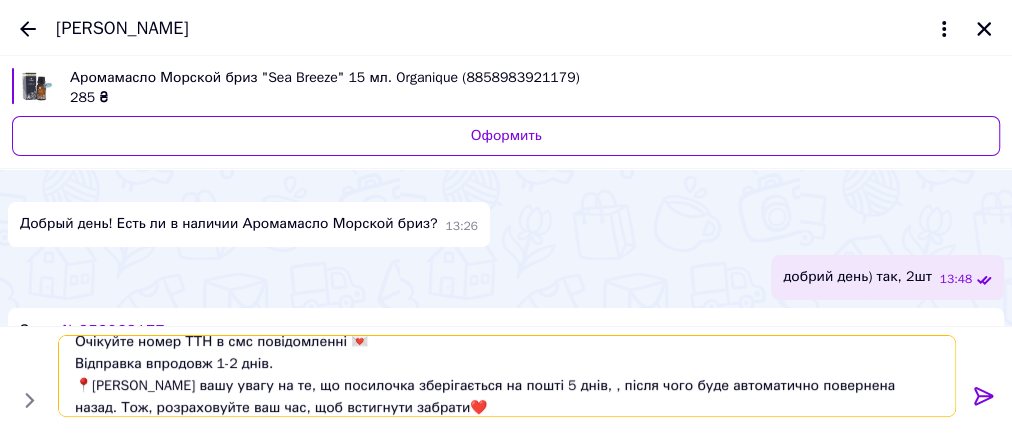 type on "Дякуємо за замовлення!
Очікуйте номер ТТН в смс повідомленні 💌
Відправка впродовж 1-2 днів.
📍[PERSON_NAME] вашу увагу на те, що посилочка зберігається на пошті 5 днів, , після чого буде автоматично повернена назад. Тож, розраховуйте ваш час, щоб встигнути забрати❤️" 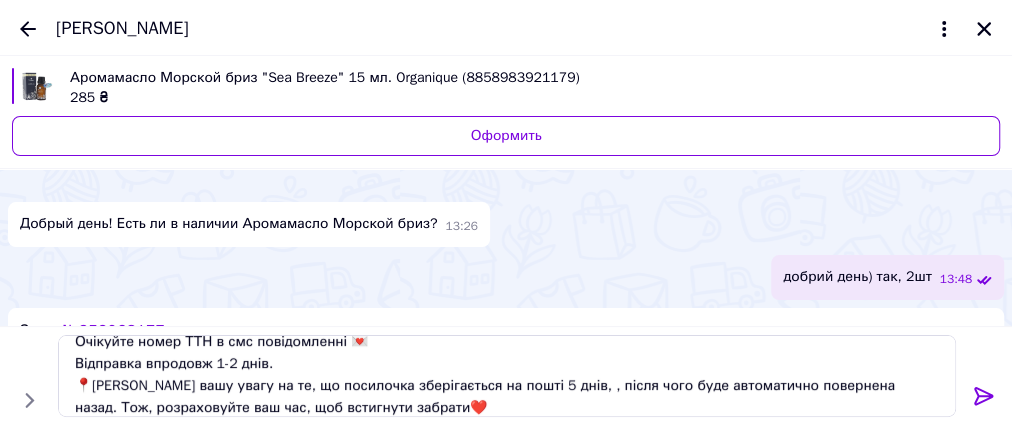 click 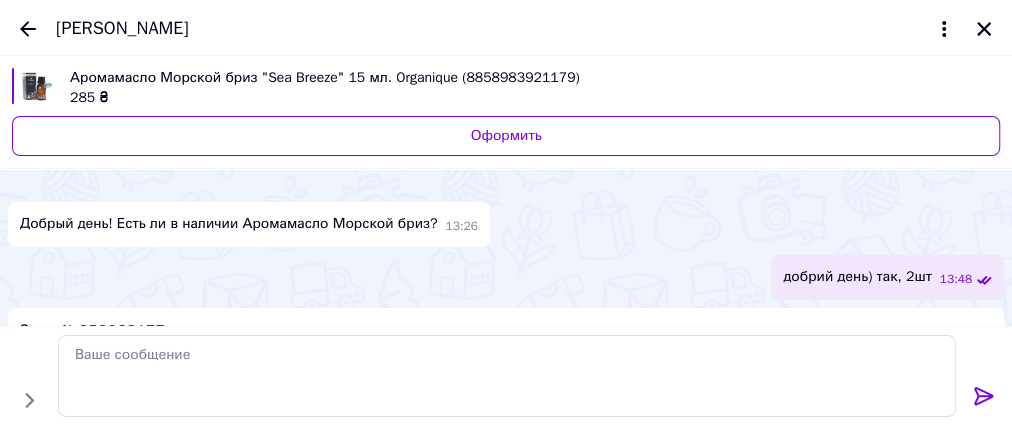 scroll, scrollTop: 0, scrollLeft: 0, axis: both 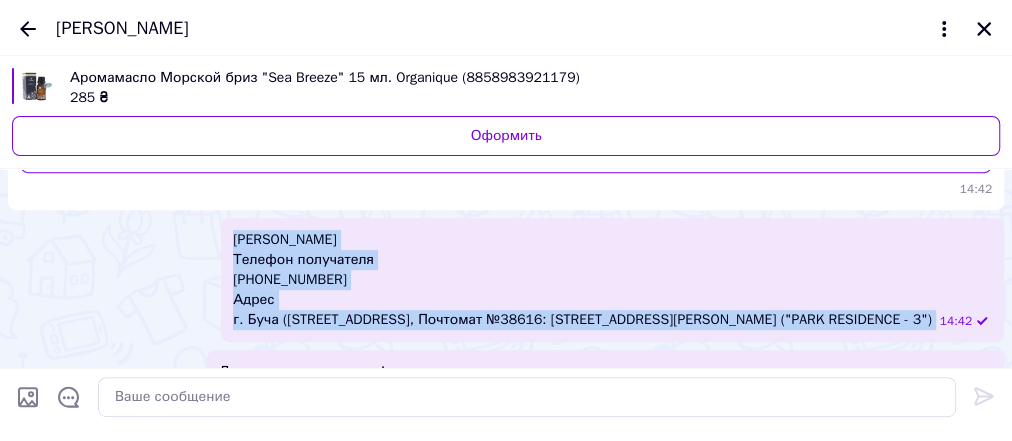 drag, startPoint x: 231, startPoint y: 234, endPoint x: 896, endPoint y: 308, distance: 669.1046 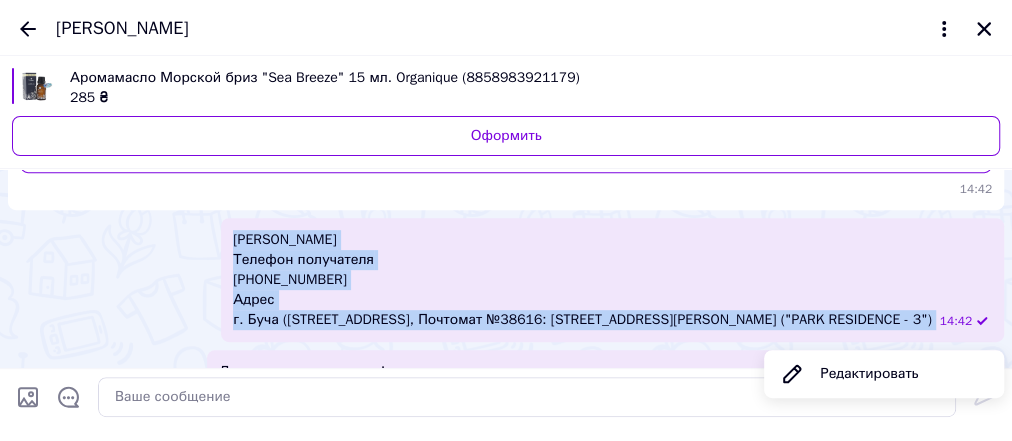 copy on "[PERSON_NAME] Телефон получателя [PHONE_NUMBER] Адрес г. Буча ([STREET_ADDRESS], Почтомат №38616: [STREET_ADDRESS][PERSON_NAME] ("PARK RESIDENCE - 3"" 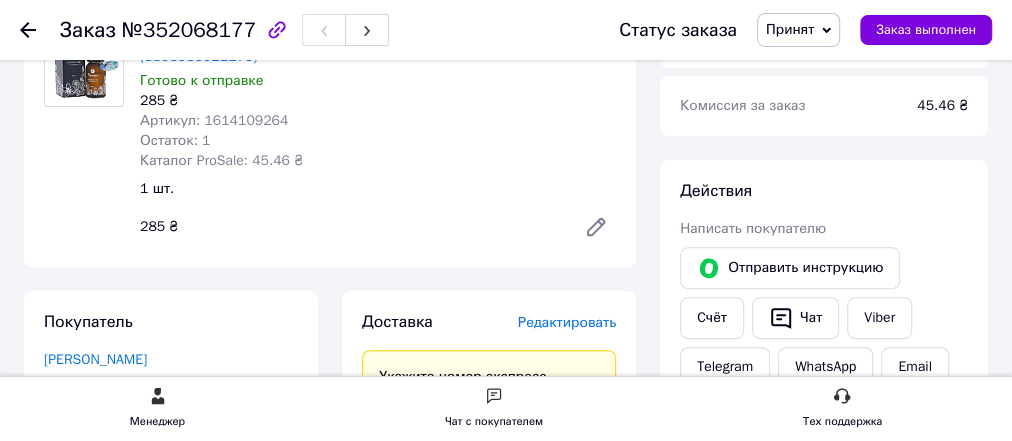 click at bounding box center [28, 30] 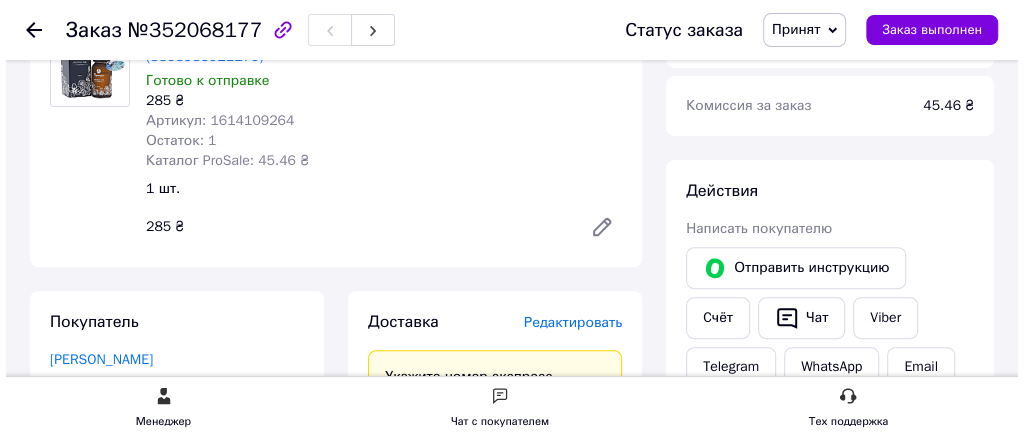 scroll, scrollTop: 0, scrollLeft: 0, axis: both 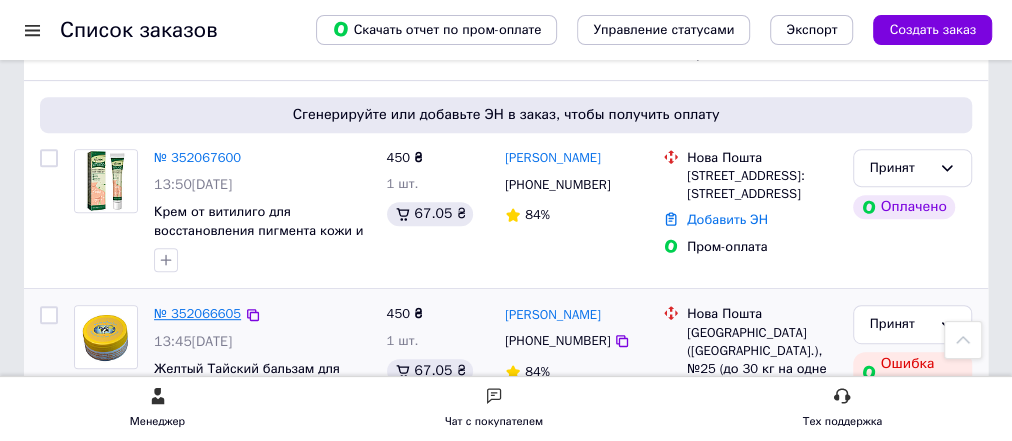 click on "№ 352066605" at bounding box center [197, 313] 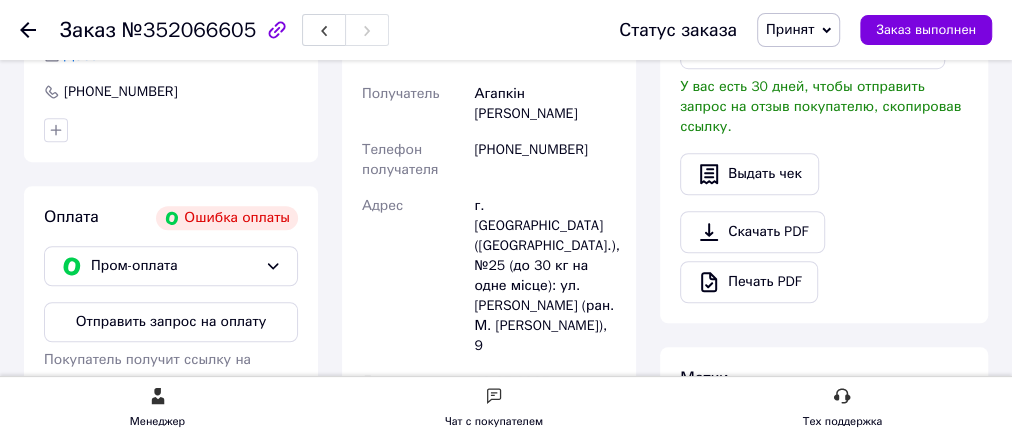 scroll, scrollTop: 666, scrollLeft: 0, axis: vertical 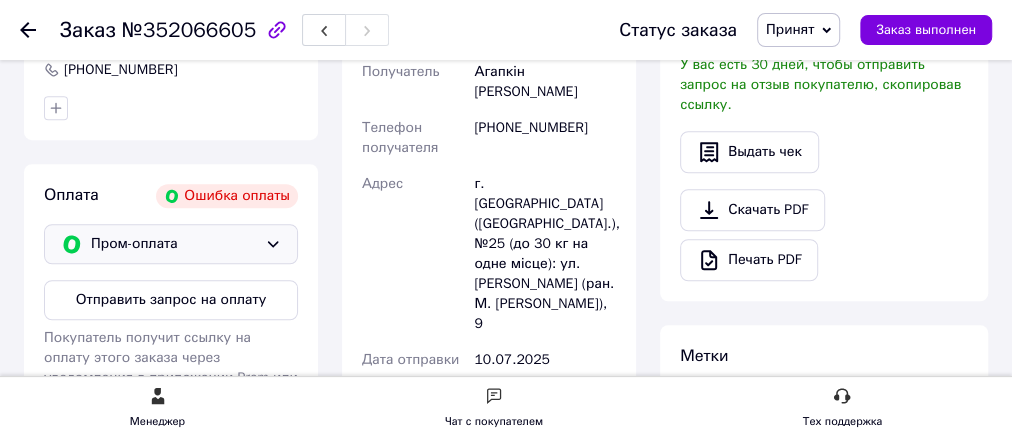click on "Пром-оплата" at bounding box center (171, 244) 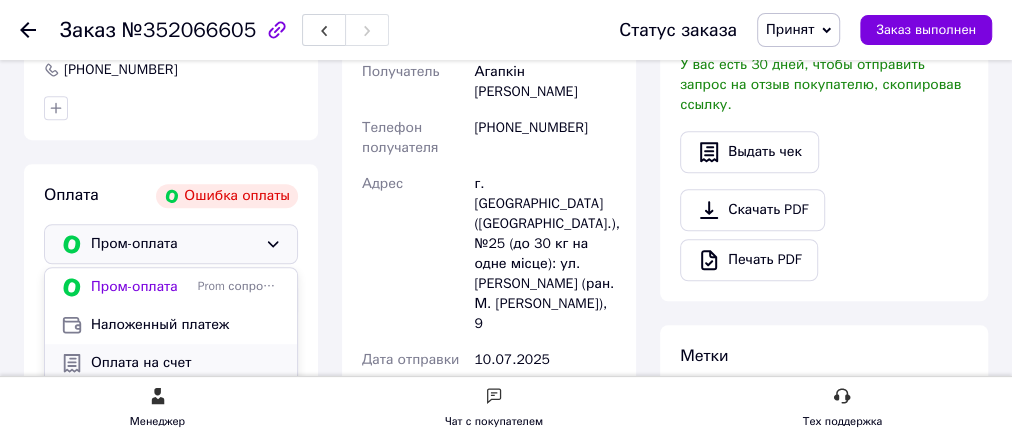 click on "Оплата на счет" at bounding box center [186, 363] 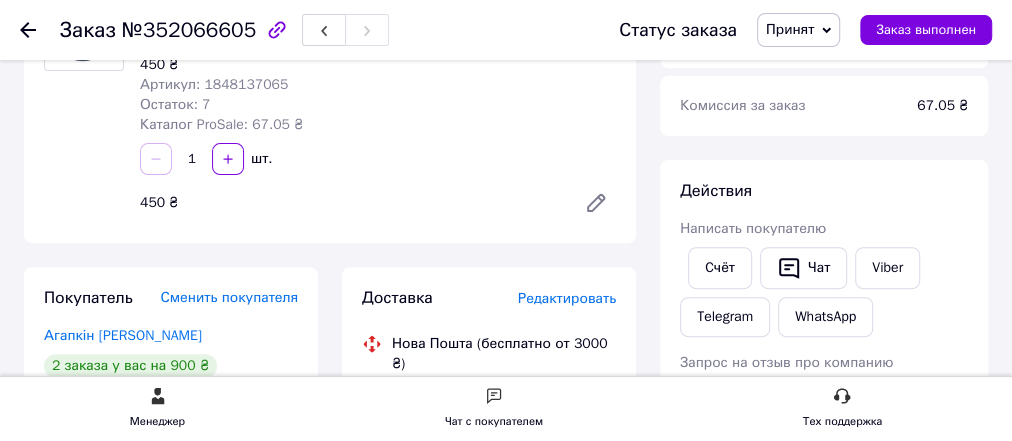 scroll, scrollTop: 133, scrollLeft: 0, axis: vertical 